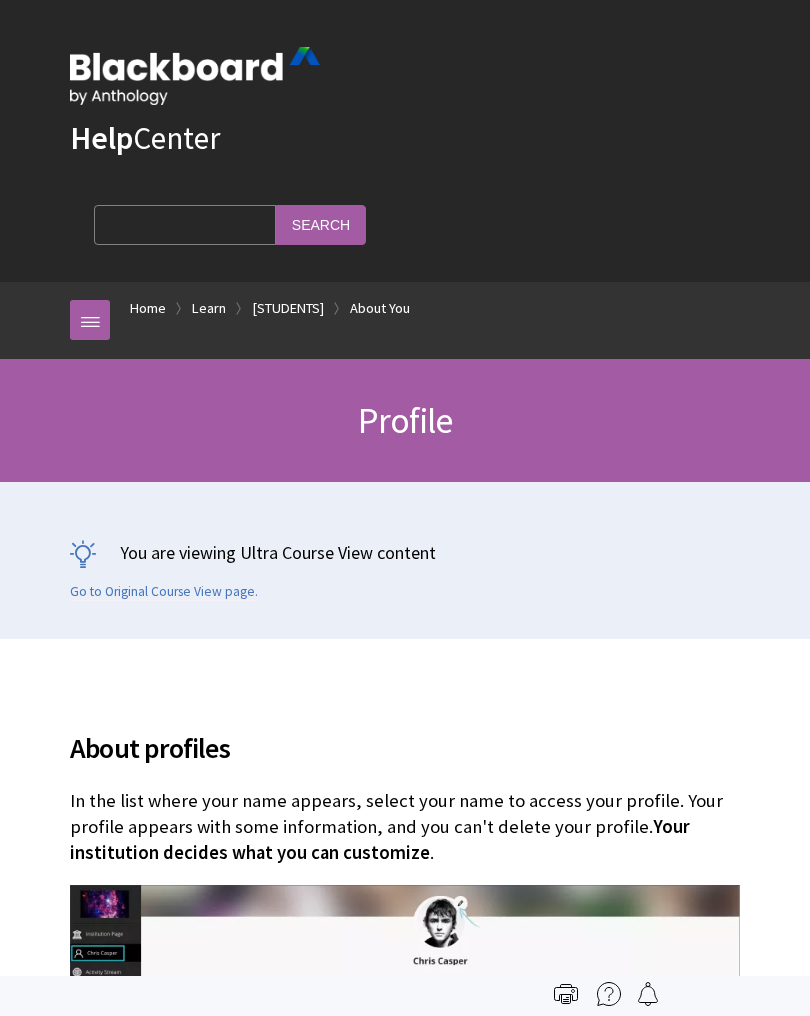 scroll, scrollTop: 0, scrollLeft: 0, axis: both 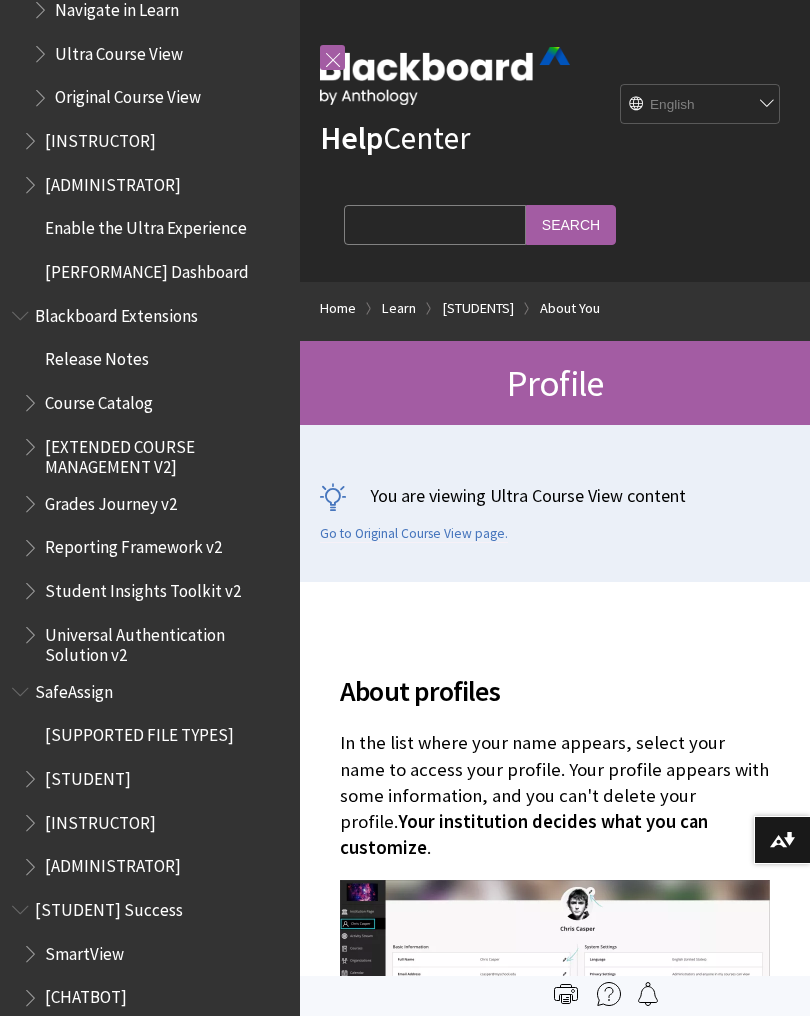 click on "Students" at bounding box center [478, 308] 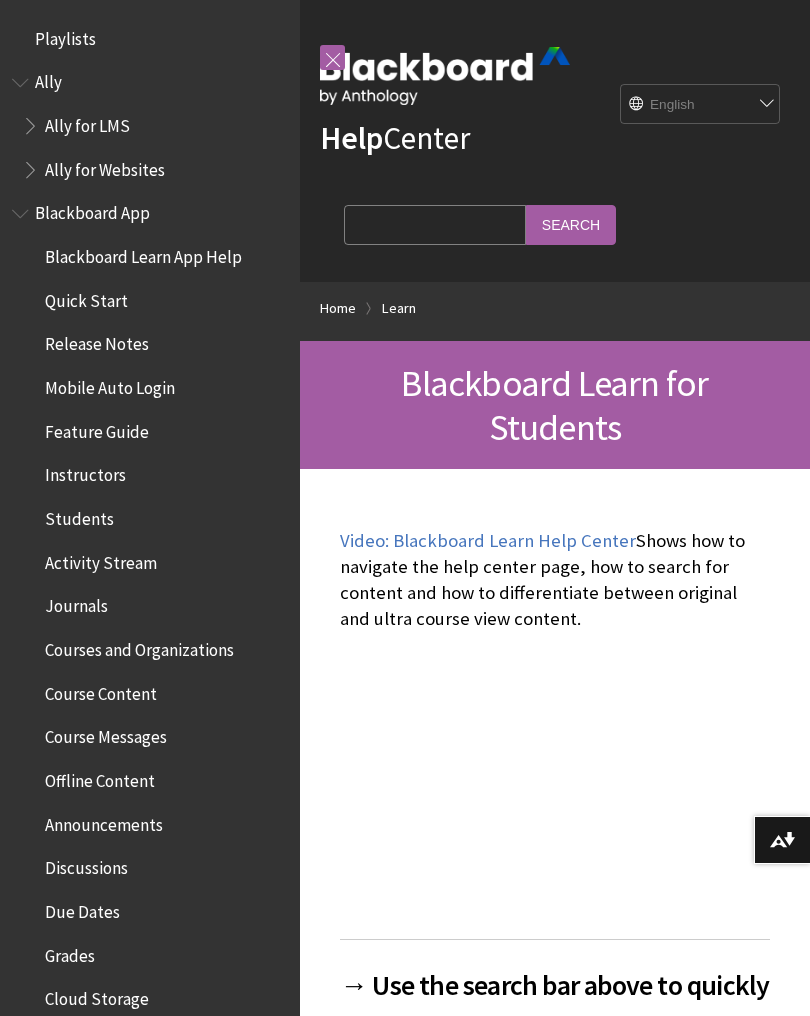 scroll, scrollTop: 0, scrollLeft: 0, axis: both 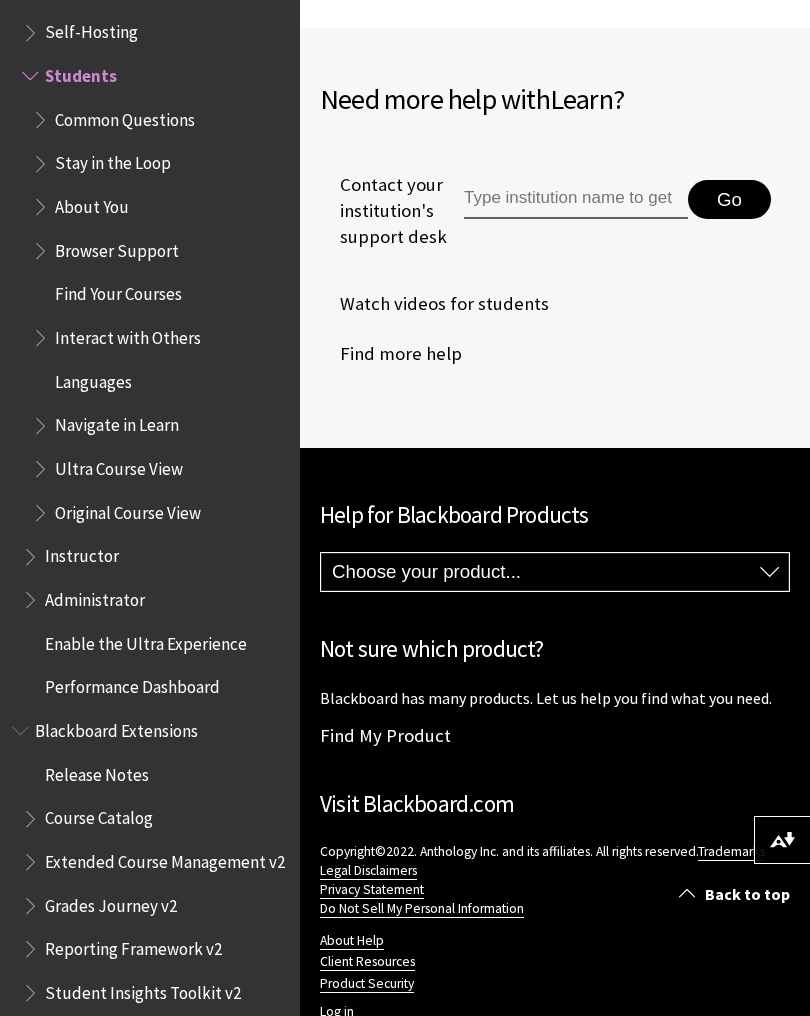 click on "Log in" at bounding box center (337, 1012) 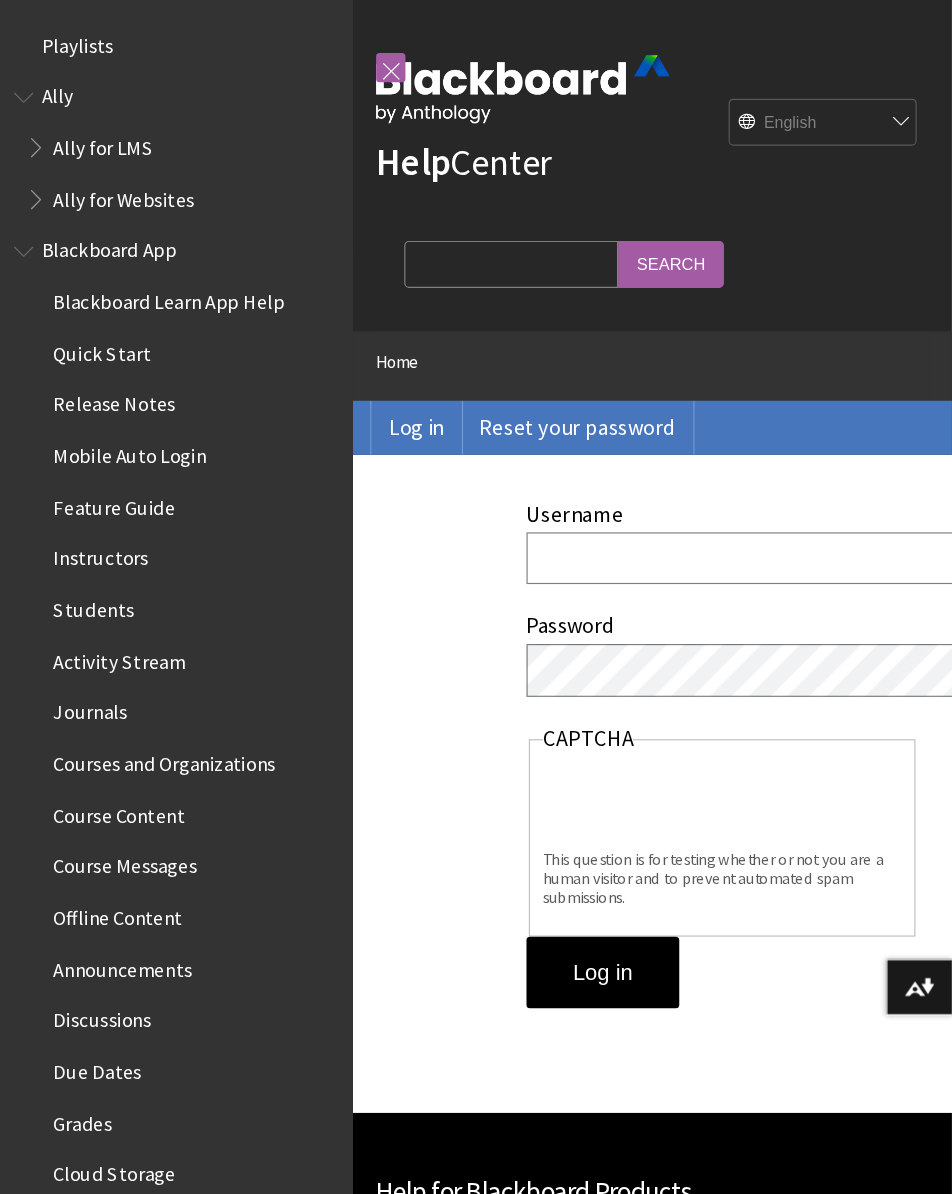 scroll, scrollTop: 36, scrollLeft: 0, axis: vertical 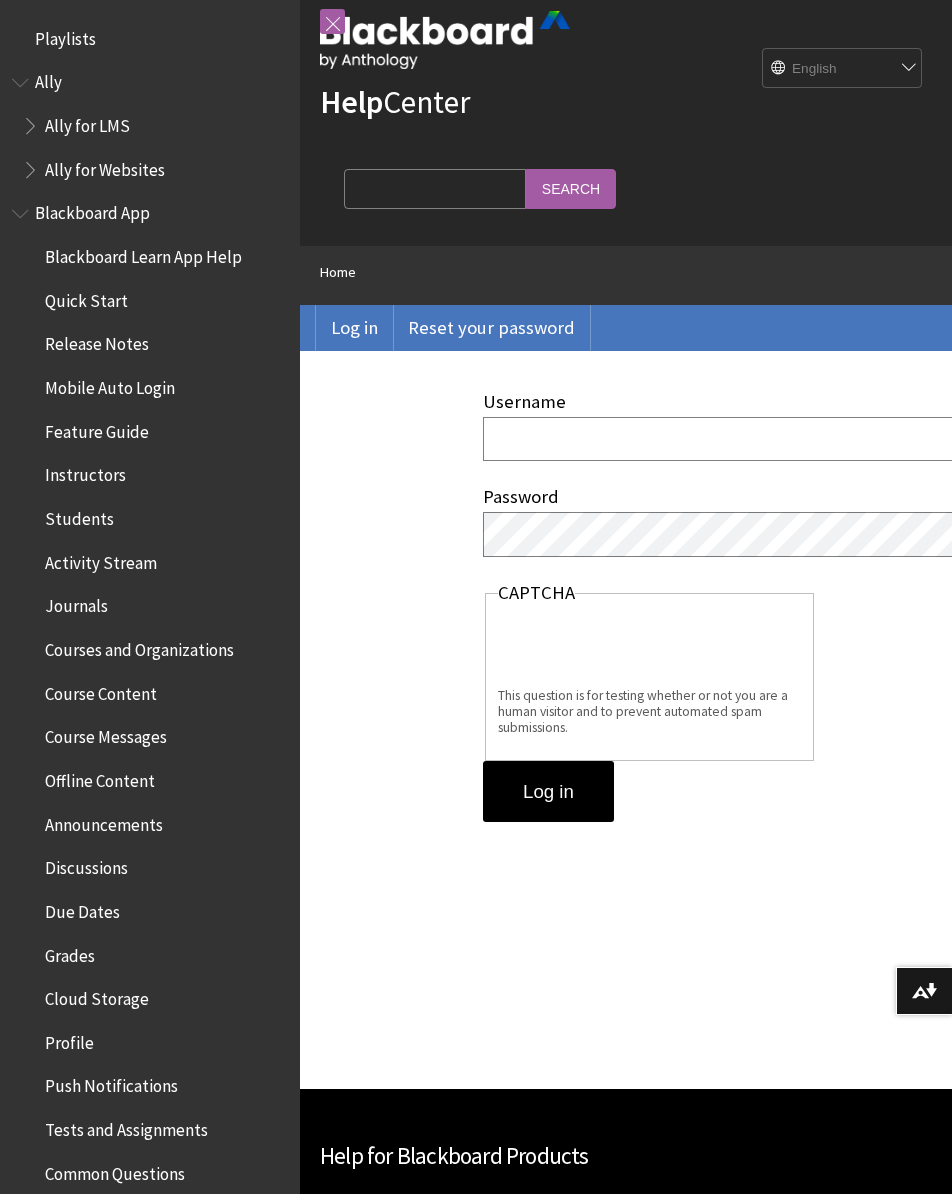 click on "Home" at bounding box center [338, 272] 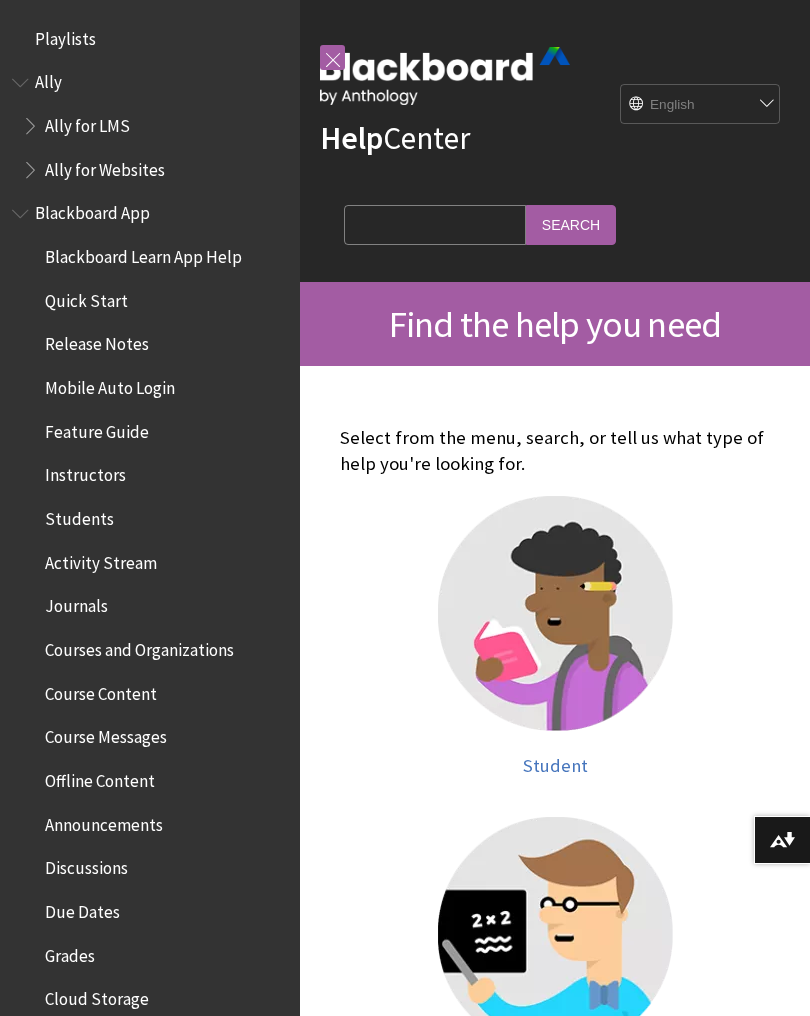 scroll, scrollTop: 0, scrollLeft: 0, axis: both 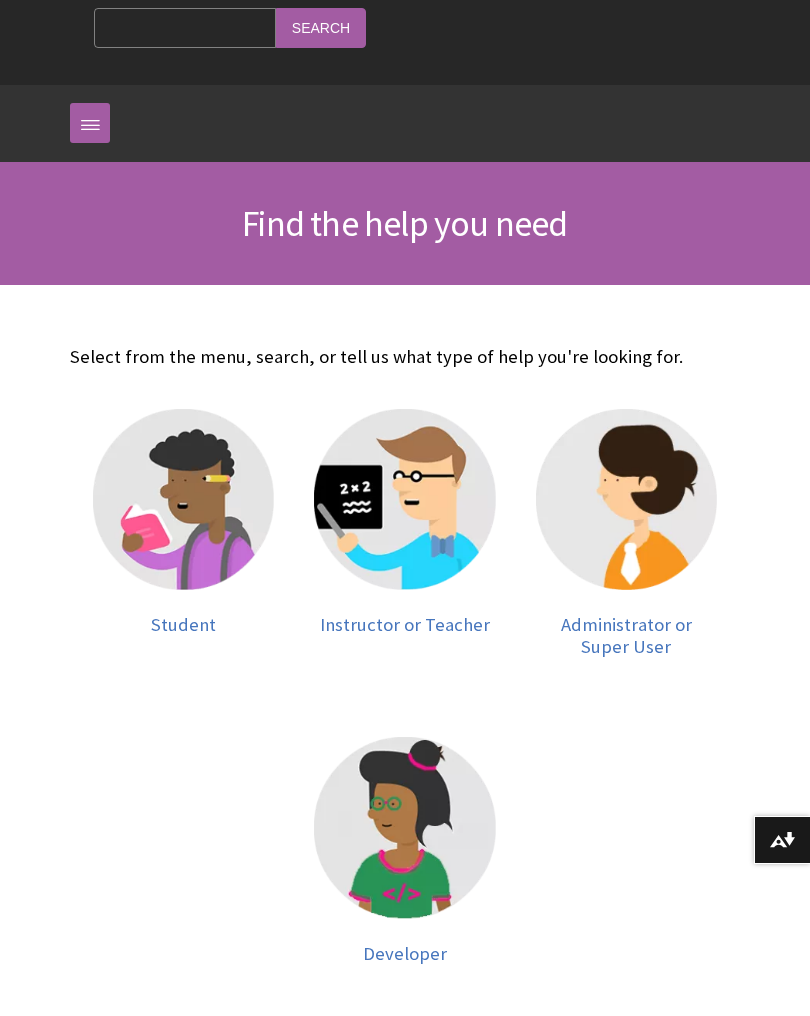 click at bounding box center [183, 499] 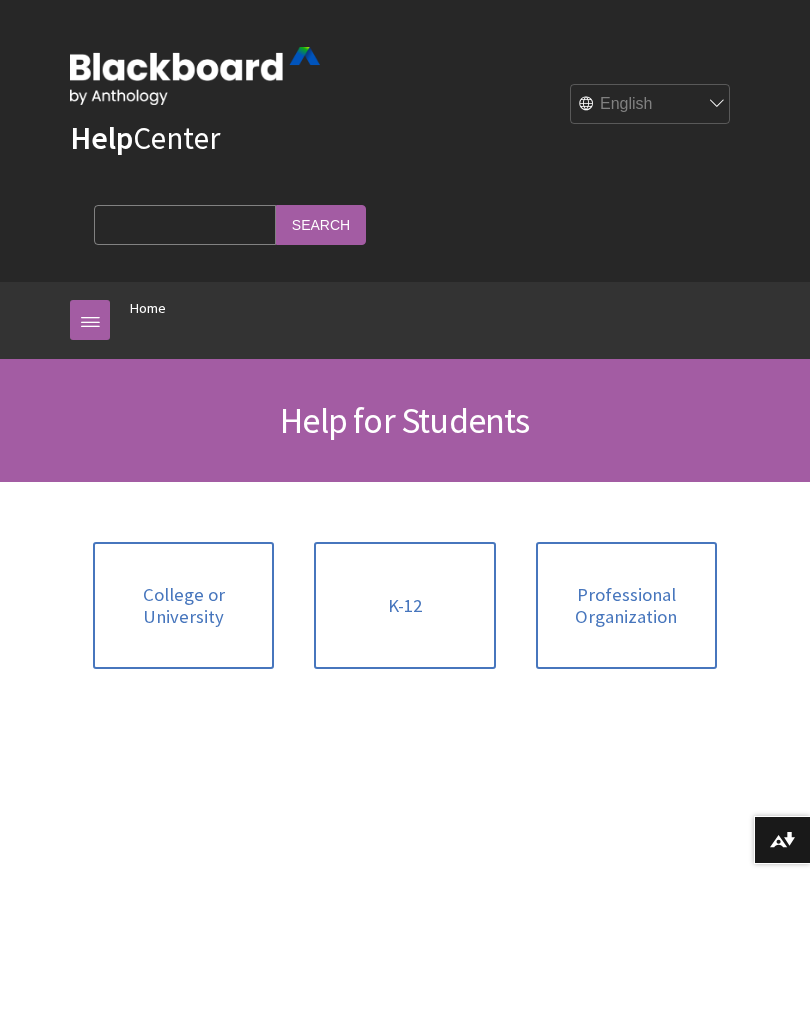 scroll, scrollTop: 0, scrollLeft: 0, axis: both 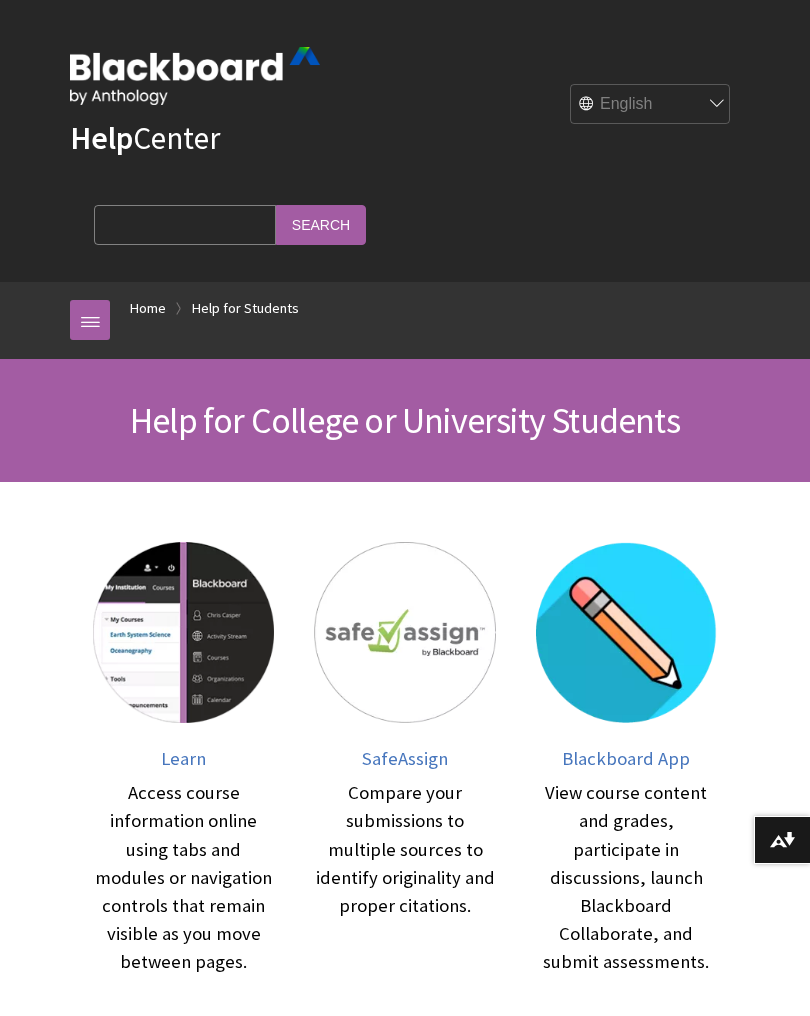 click on "Blackboard App" at bounding box center (626, 758) 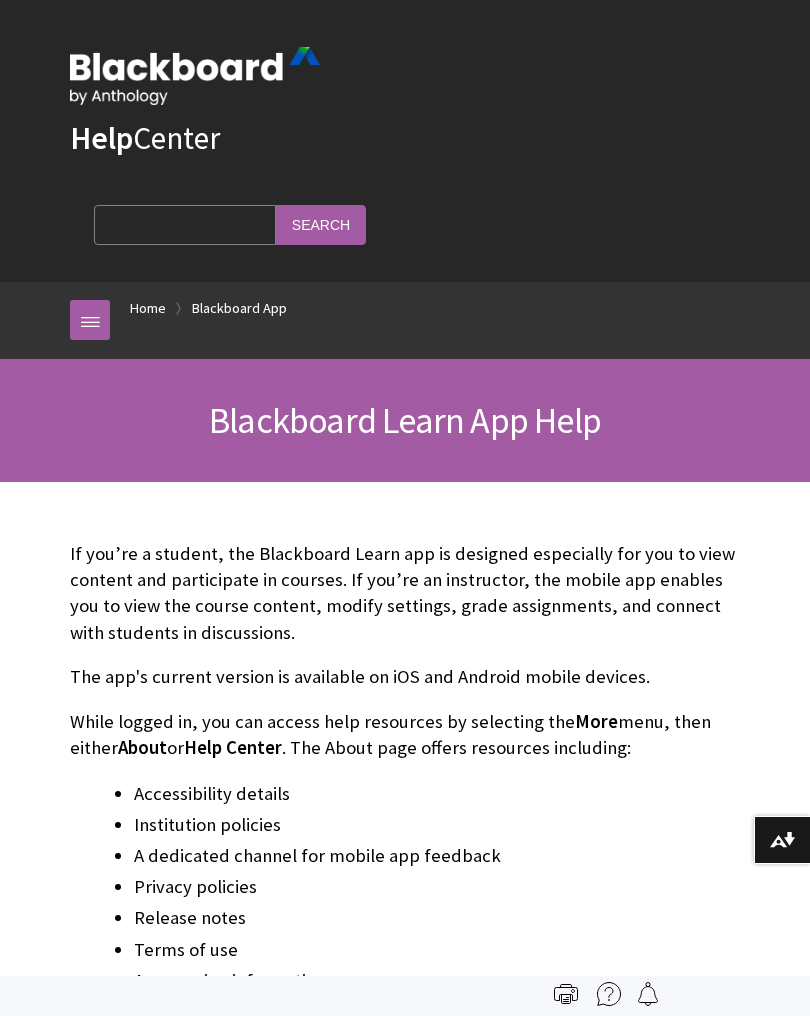 scroll, scrollTop: 0, scrollLeft: 0, axis: both 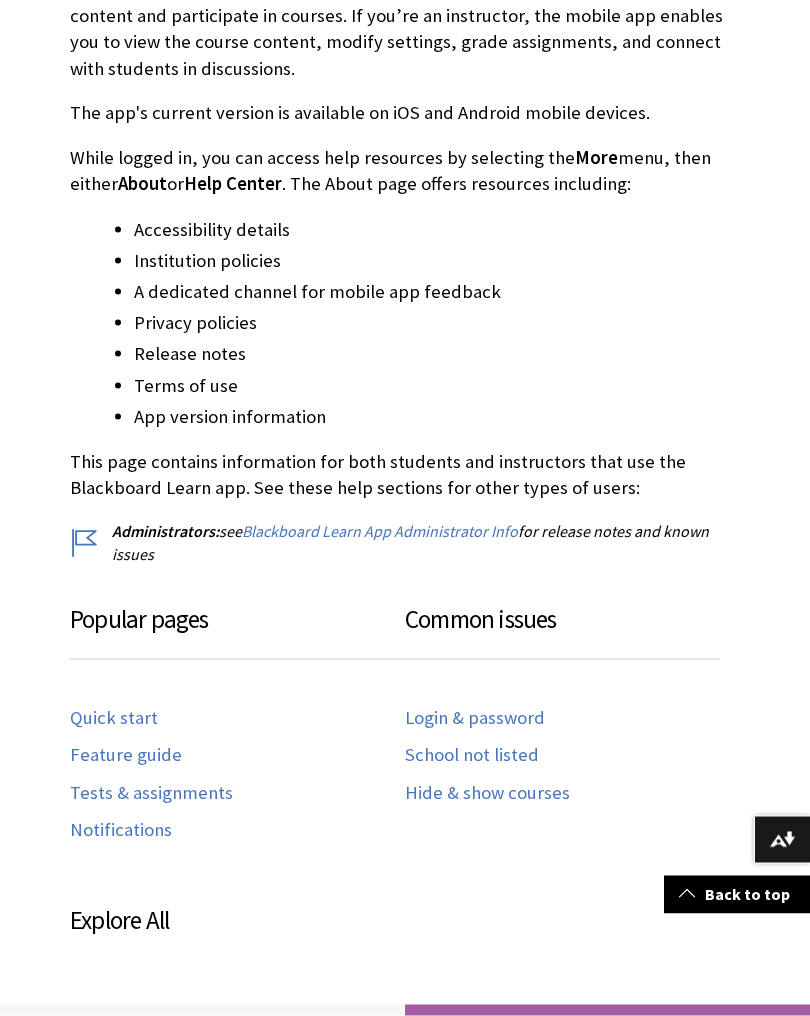 click on "Login & password" at bounding box center [475, 718] 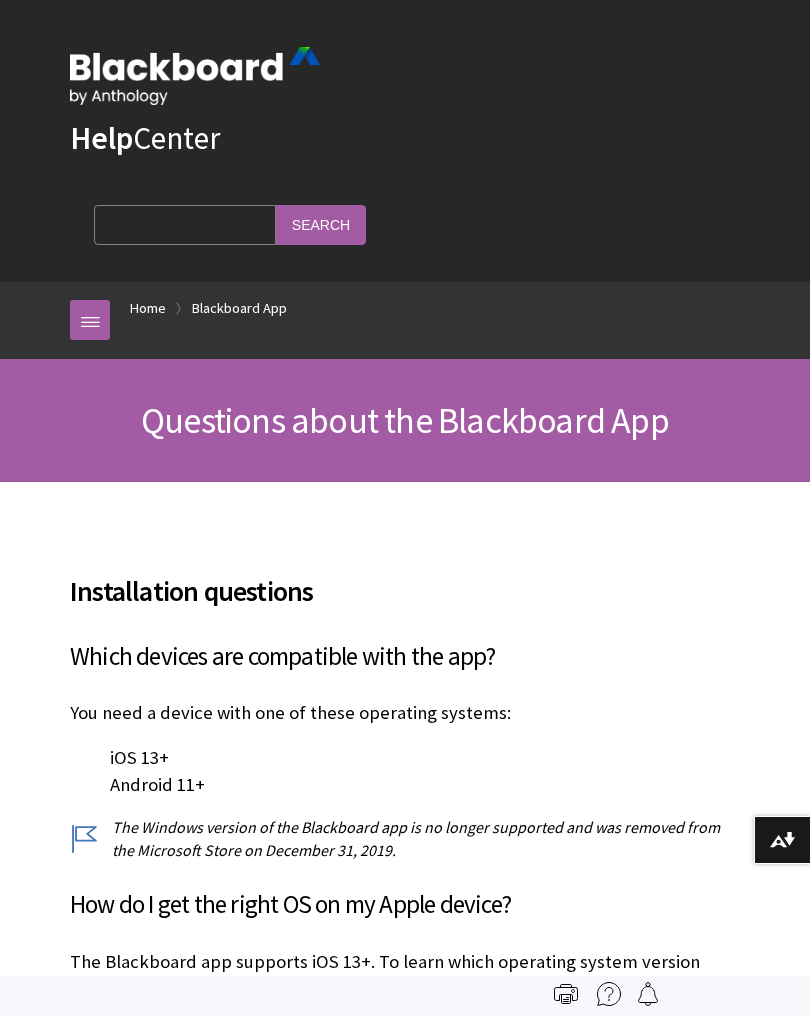 scroll, scrollTop: 1213, scrollLeft: 0, axis: vertical 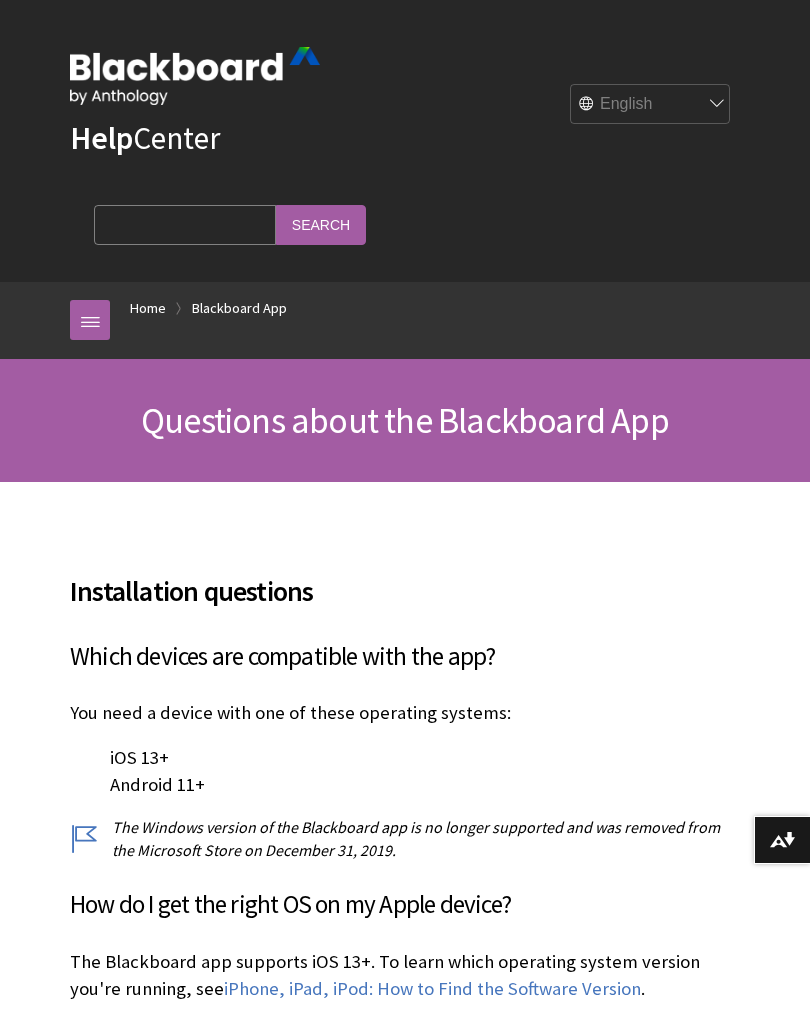click on "Home" at bounding box center (148, 308) 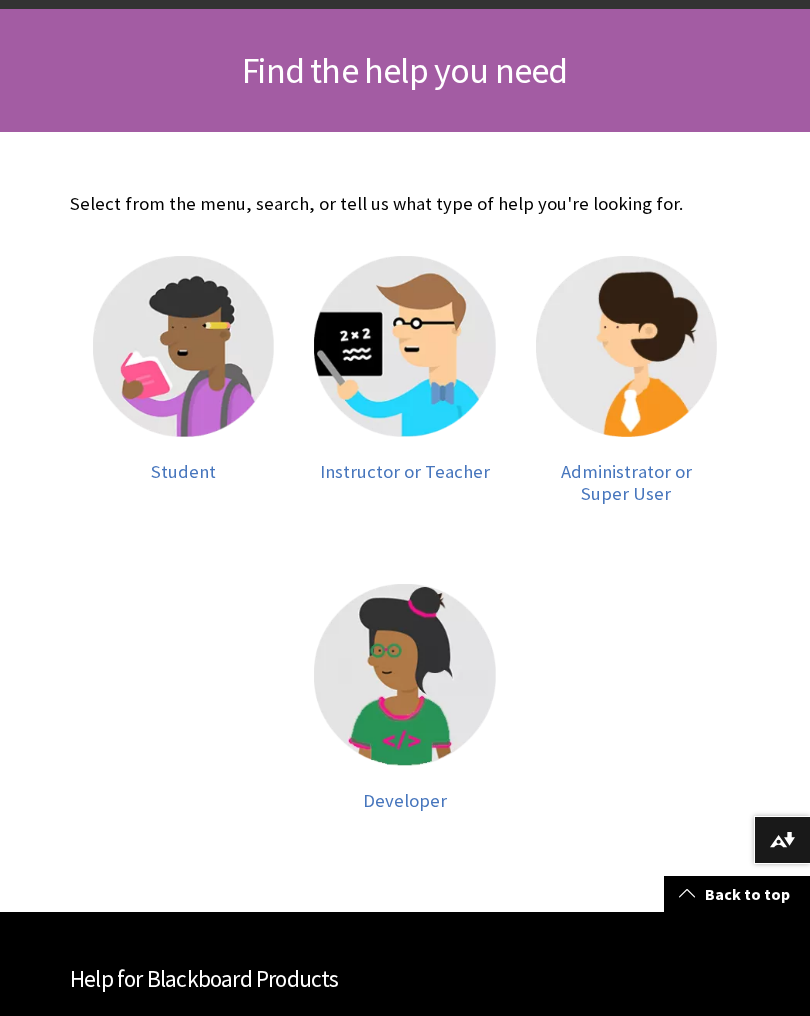 scroll, scrollTop: 805, scrollLeft: 0, axis: vertical 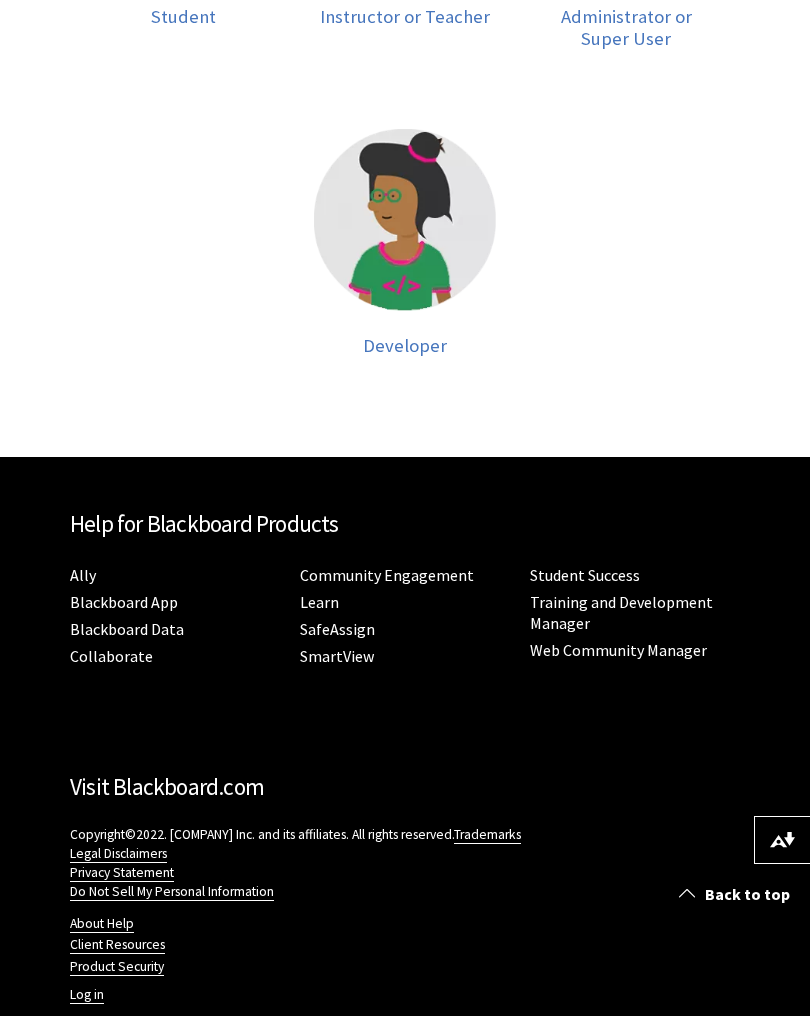 click on "Log in" at bounding box center [87, 995] 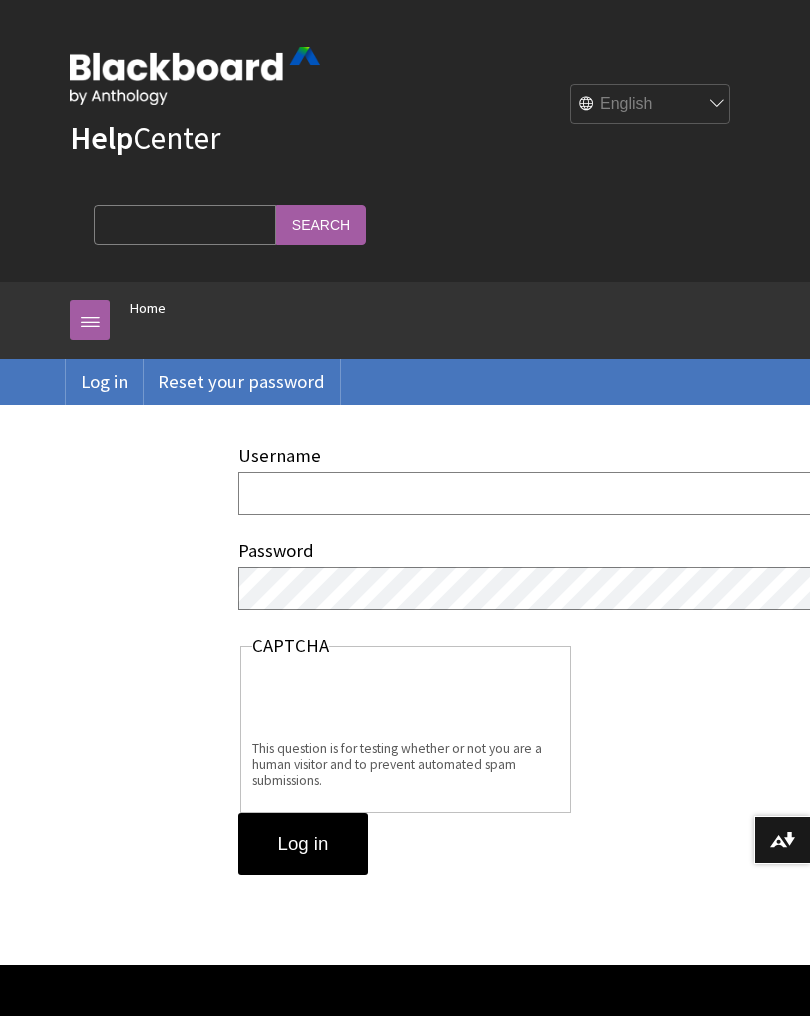 scroll, scrollTop: 0, scrollLeft: 0, axis: both 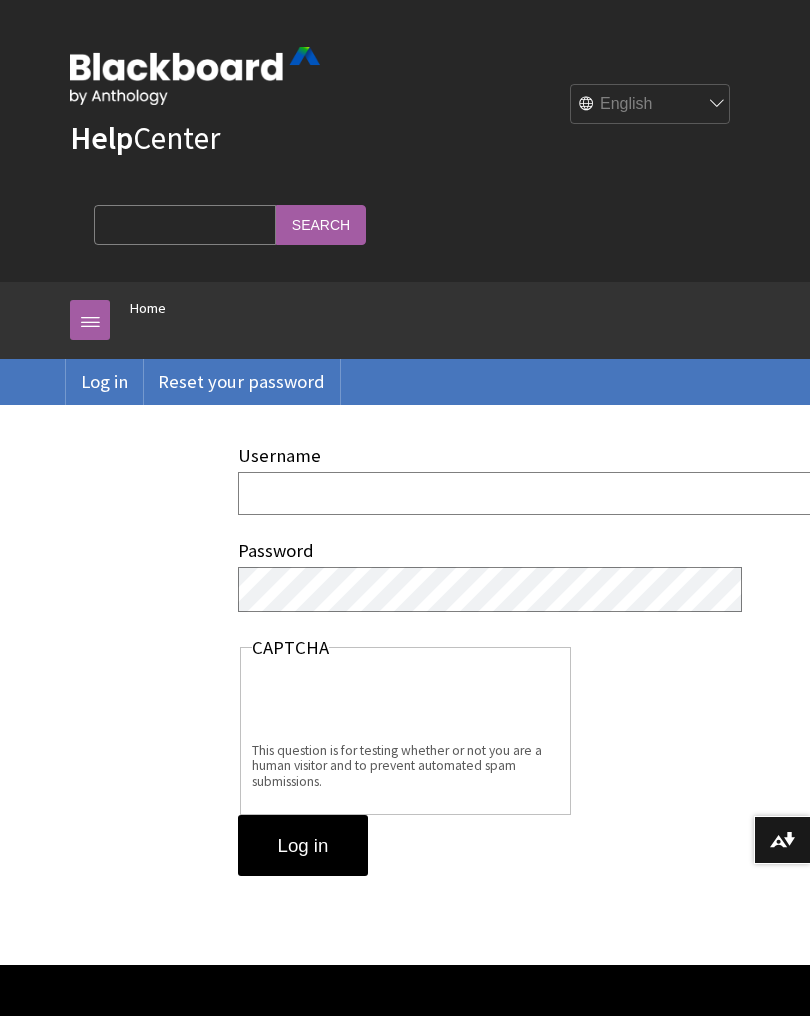 click on "Username" at bounding box center (586, 493) 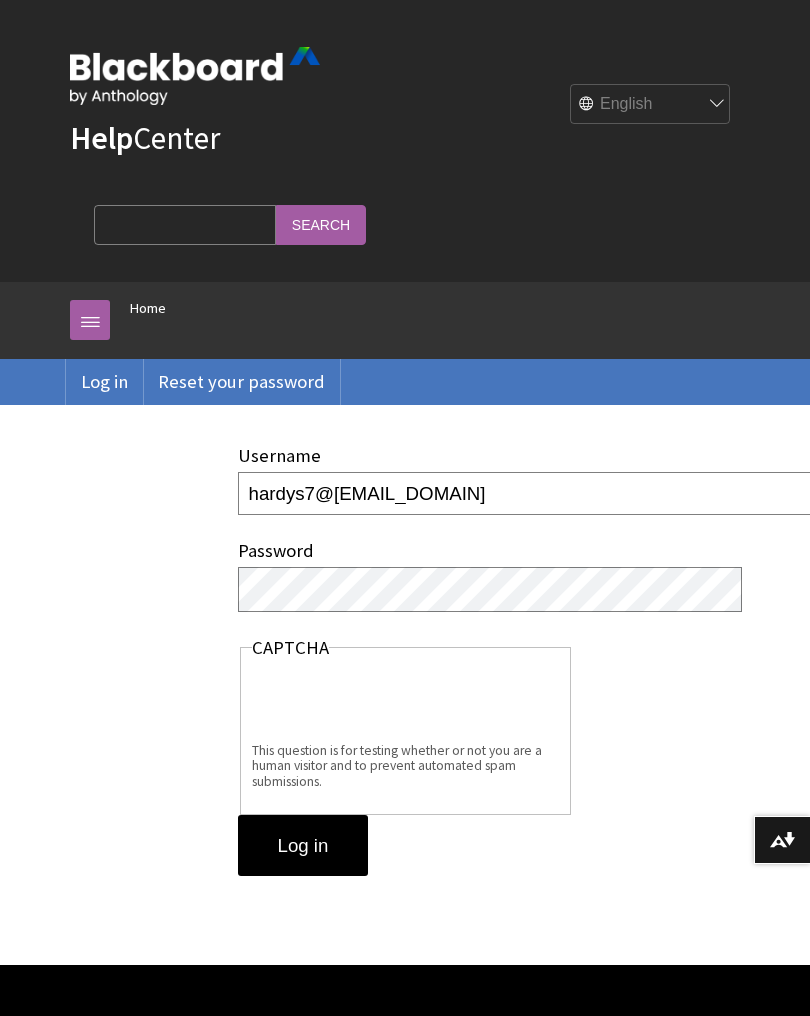 type on "hardys7@[EMAIL_DOMAIN]" 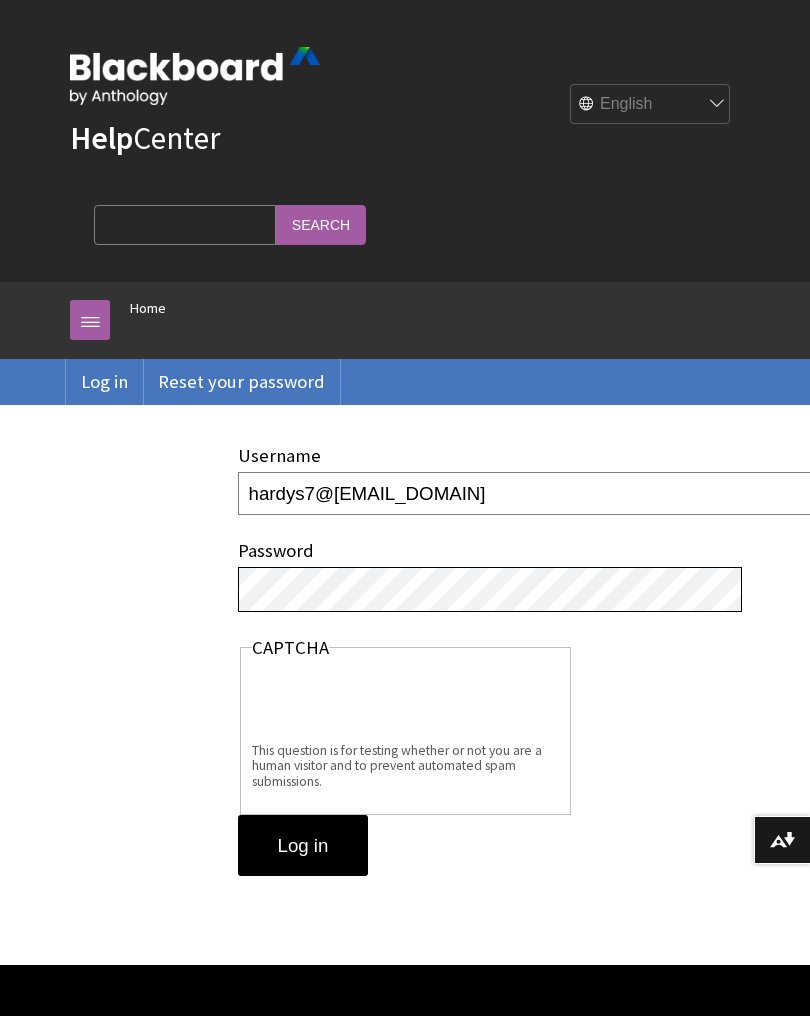 scroll, scrollTop: 0, scrollLeft: 0, axis: both 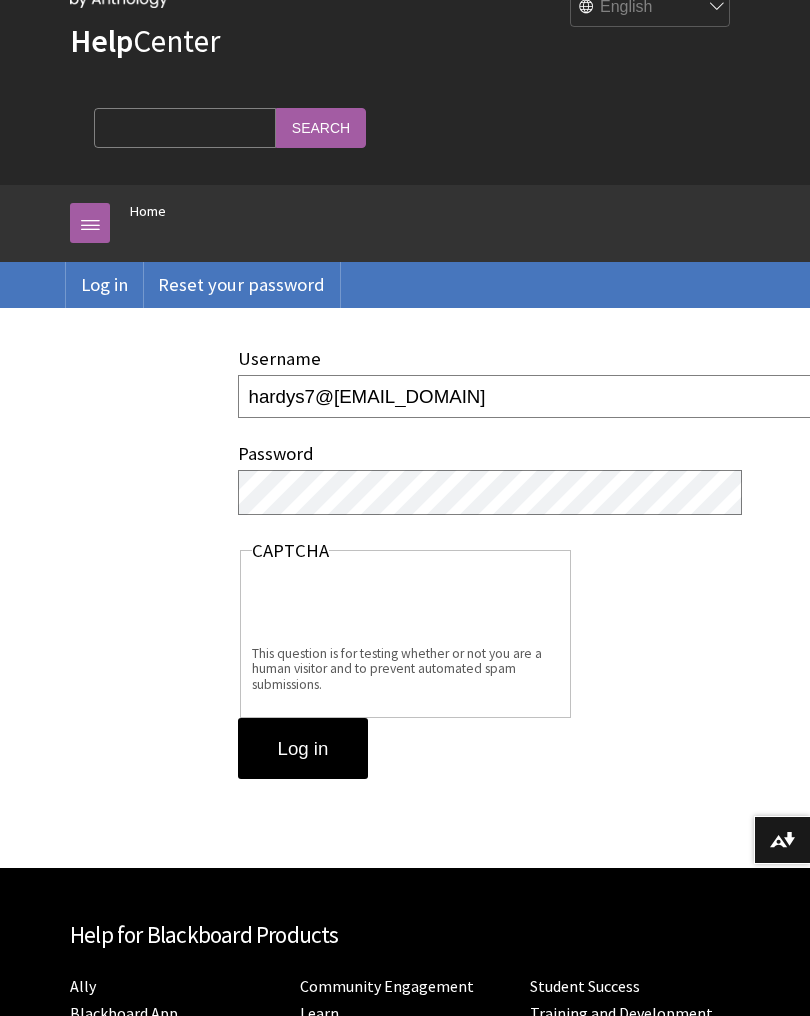 click on "Log in" at bounding box center [303, 749] 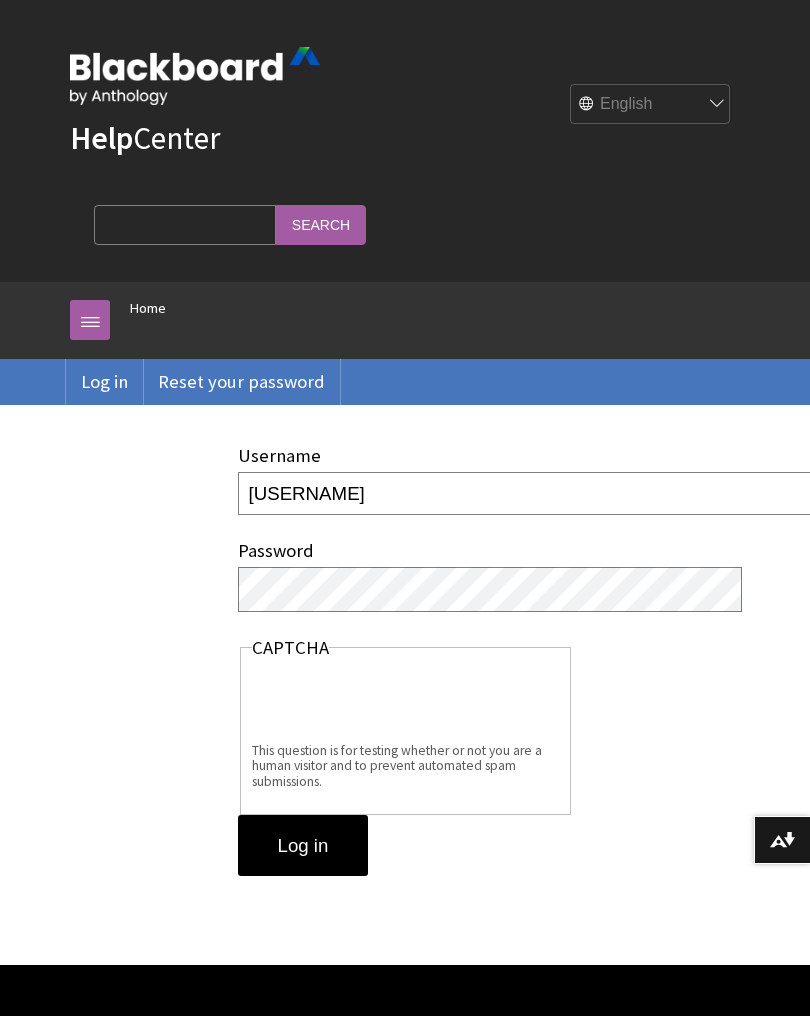 scroll, scrollTop: 0, scrollLeft: 0, axis: both 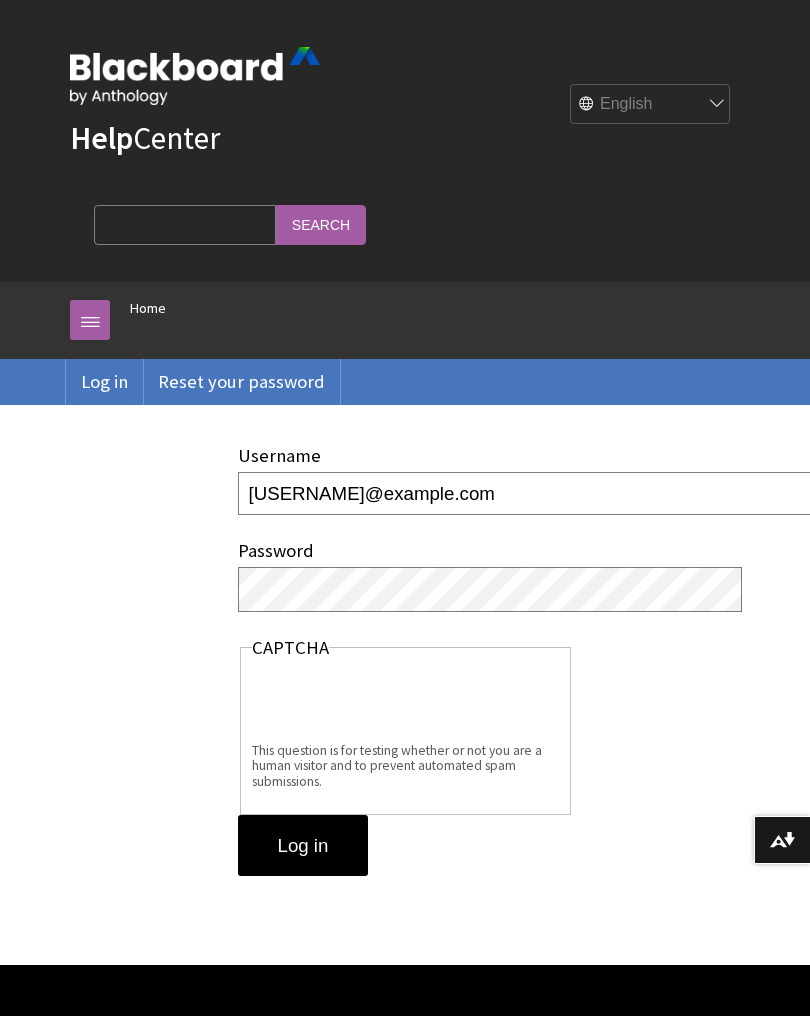 click on "Log in" at bounding box center (303, 846) 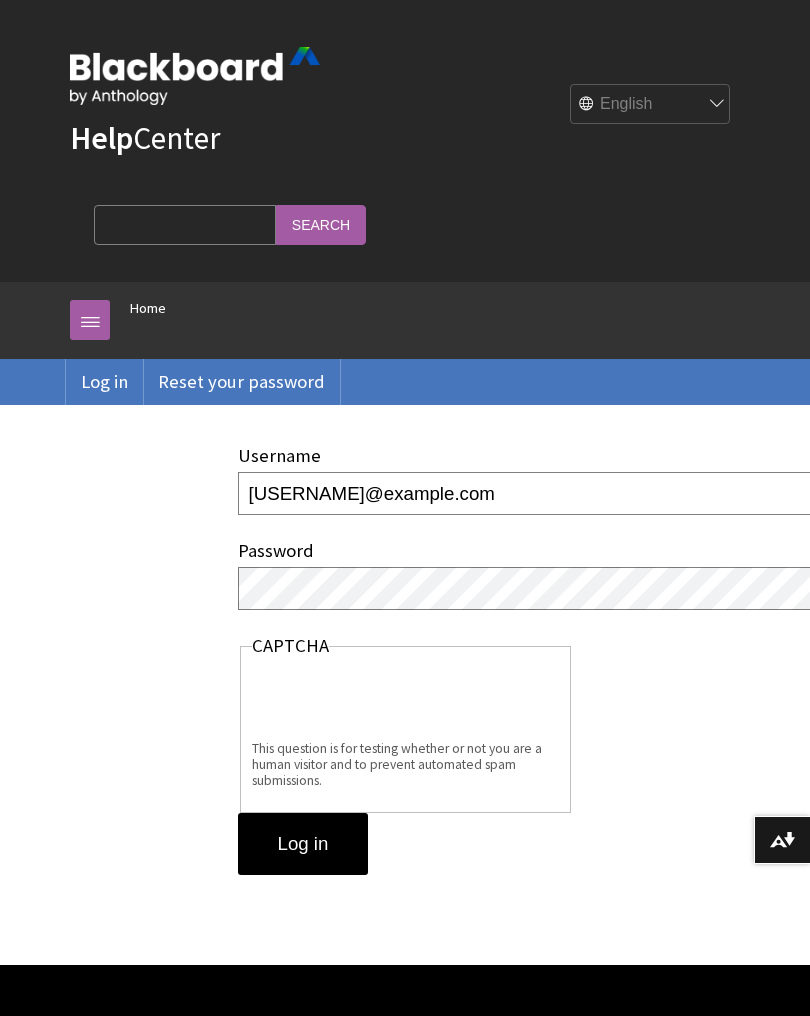 scroll, scrollTop: 0, scrollLeft: 0, axis: both 